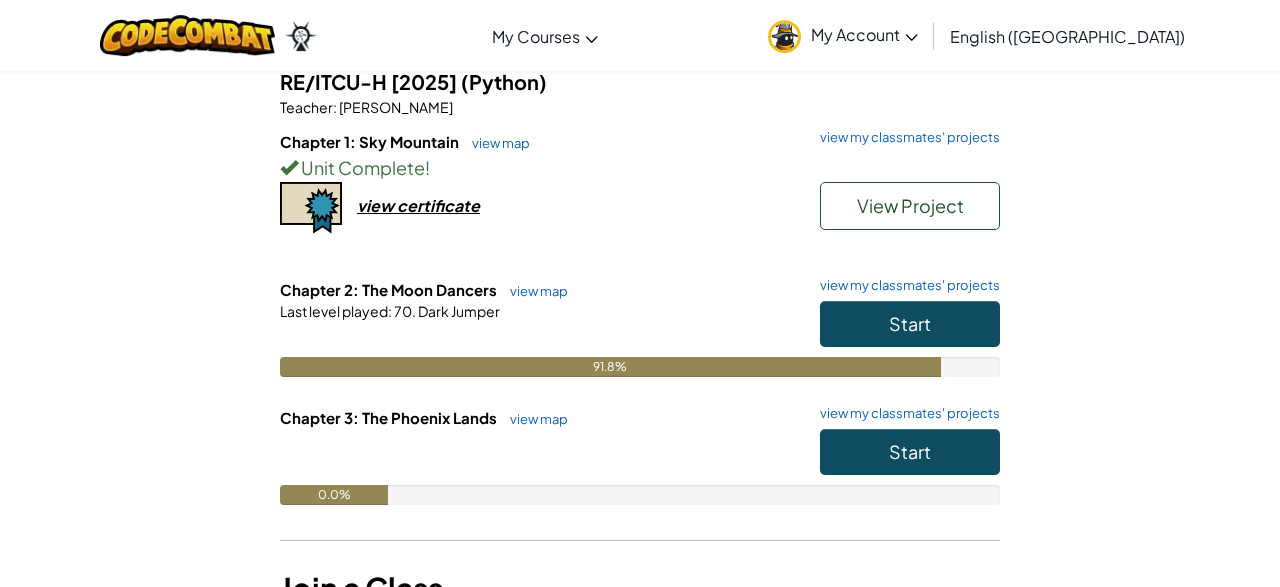 scroll, scrollTop: 178, scrollLeft: 0, axis: vertical 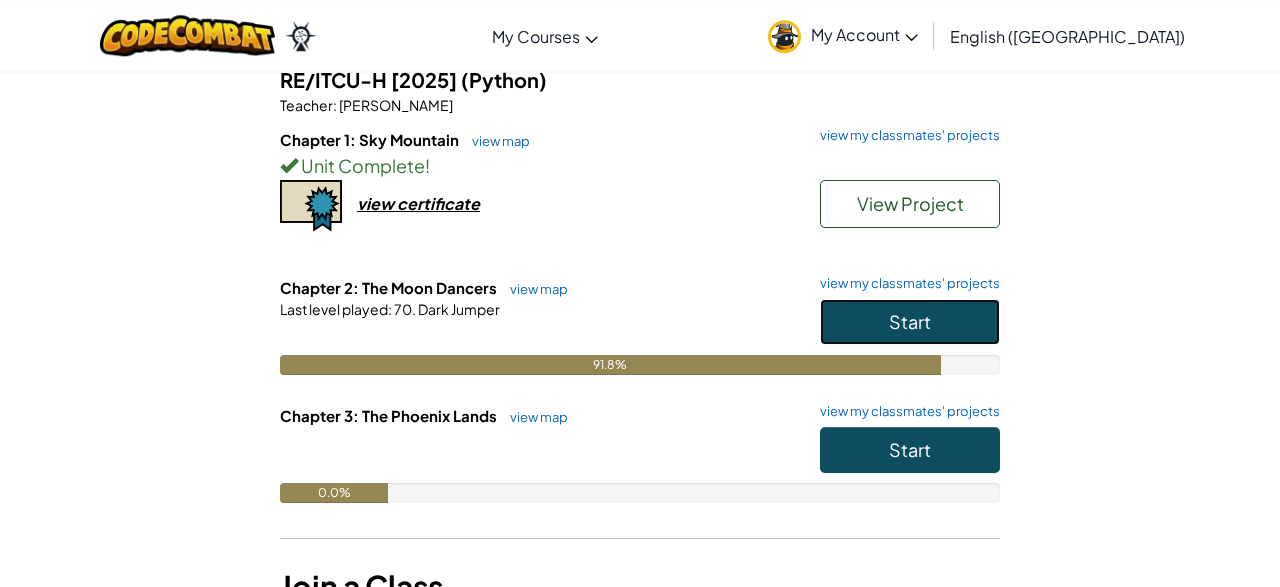 click on "Start" at bounding box center [910, 322] 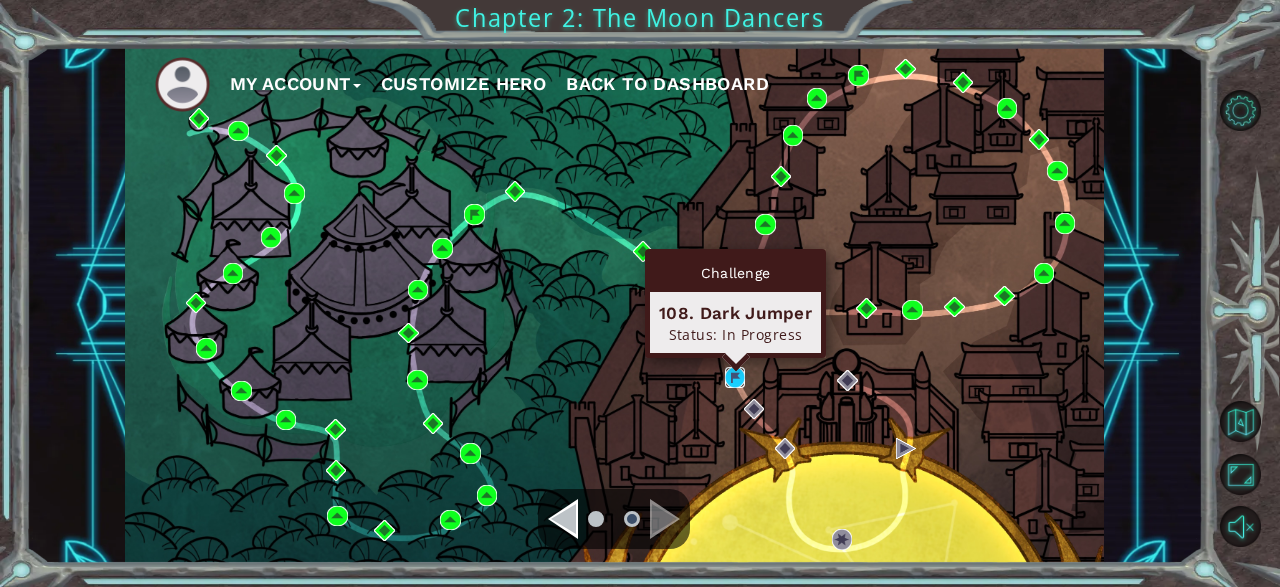 click at bounding box center (735, 377) 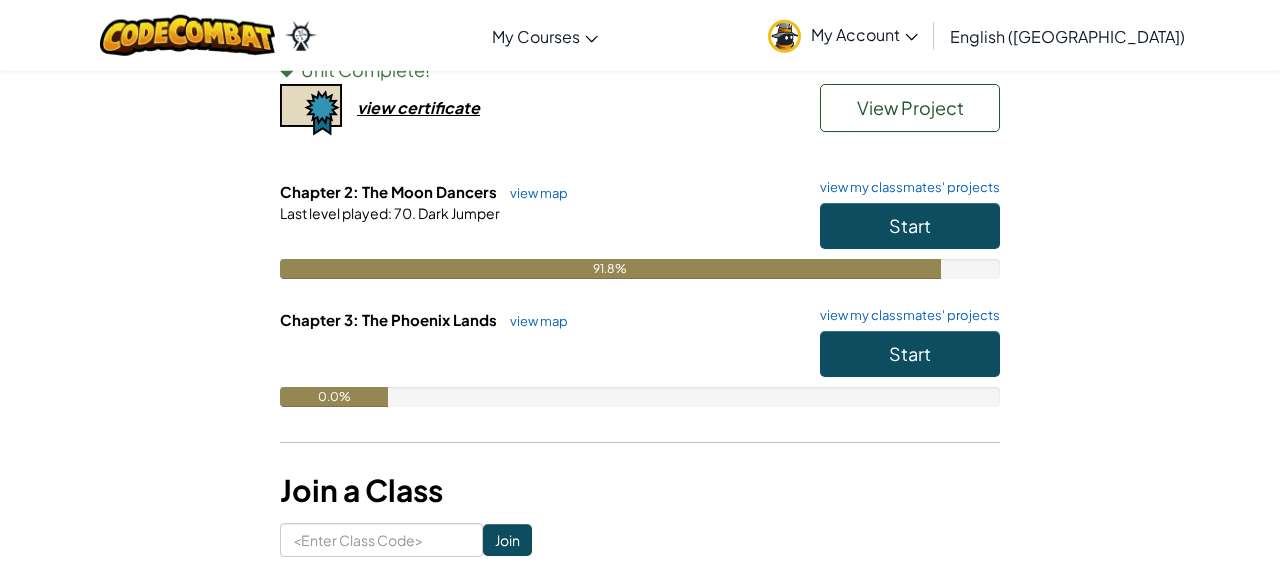 scroll, scrollTop: 276, scrollLeft: 0, axis: vertical 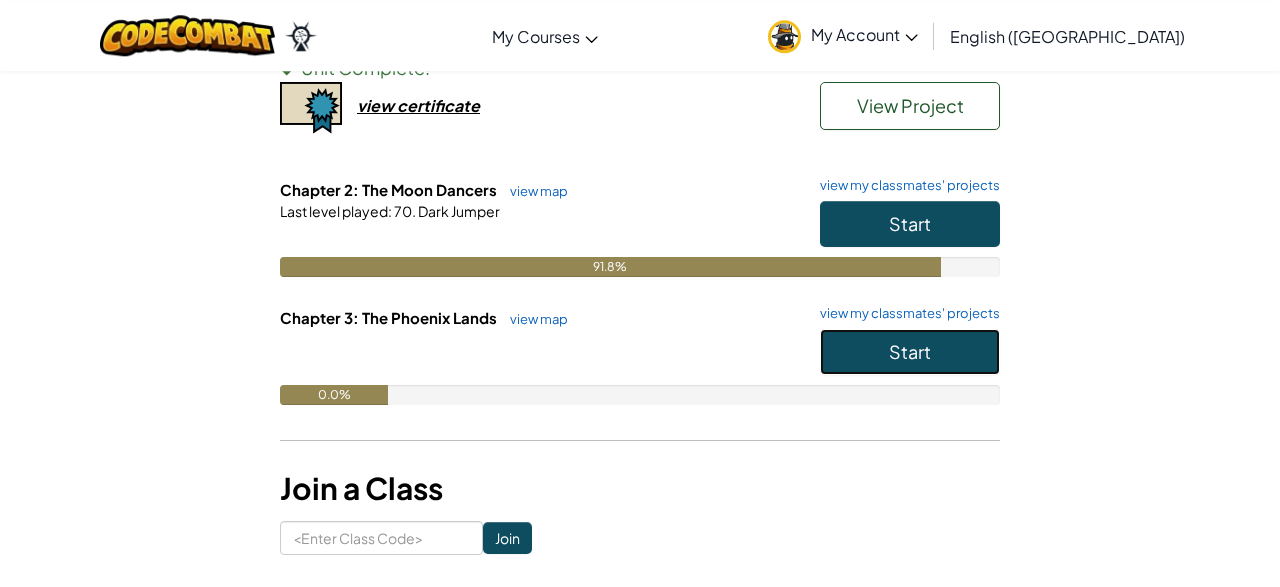 click on "Start" at bounding box center [910, 352] 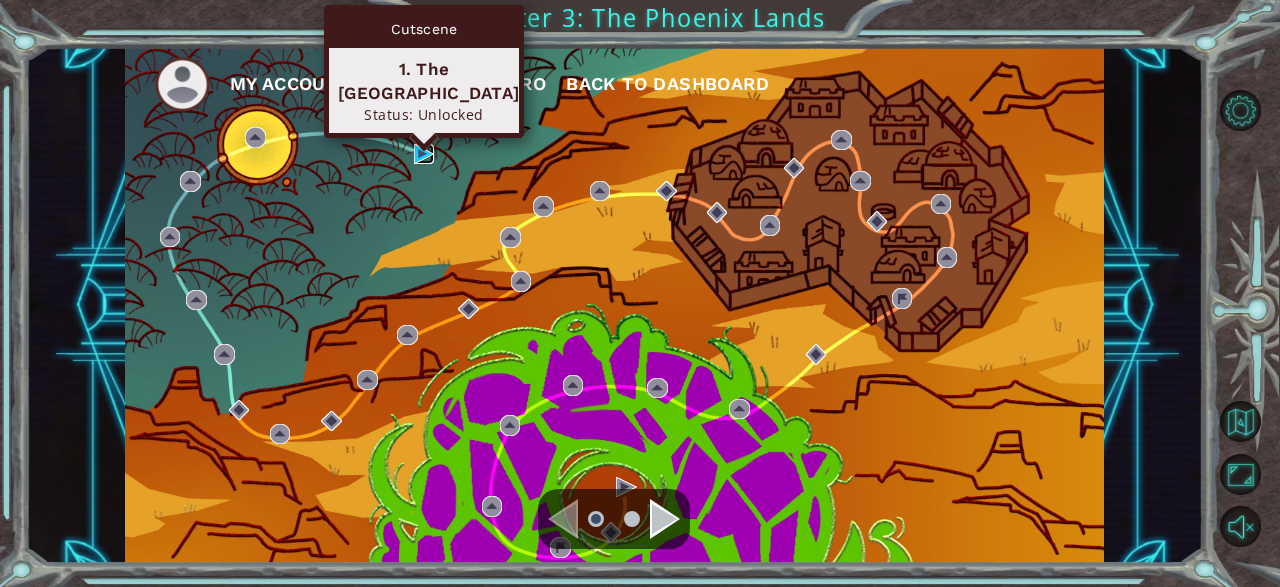 click at bounding box center (424, 154) 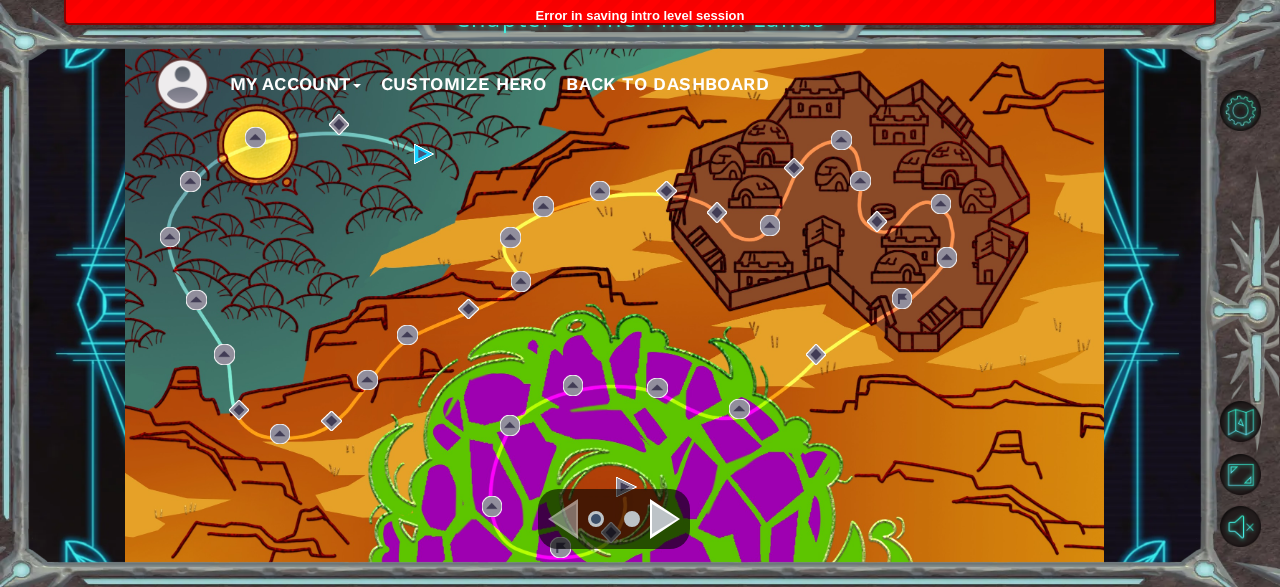 click on "My Account
Customize Hero
Back to Dashboard" at bounding box center (615, 305) 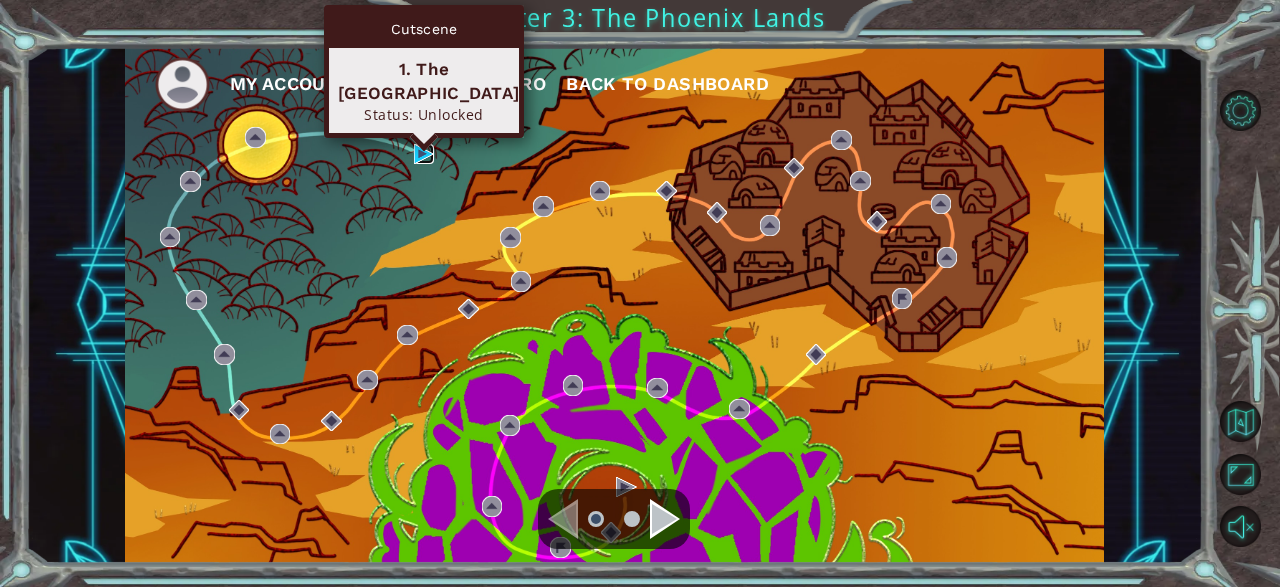 click at bounding box center [424, 154] 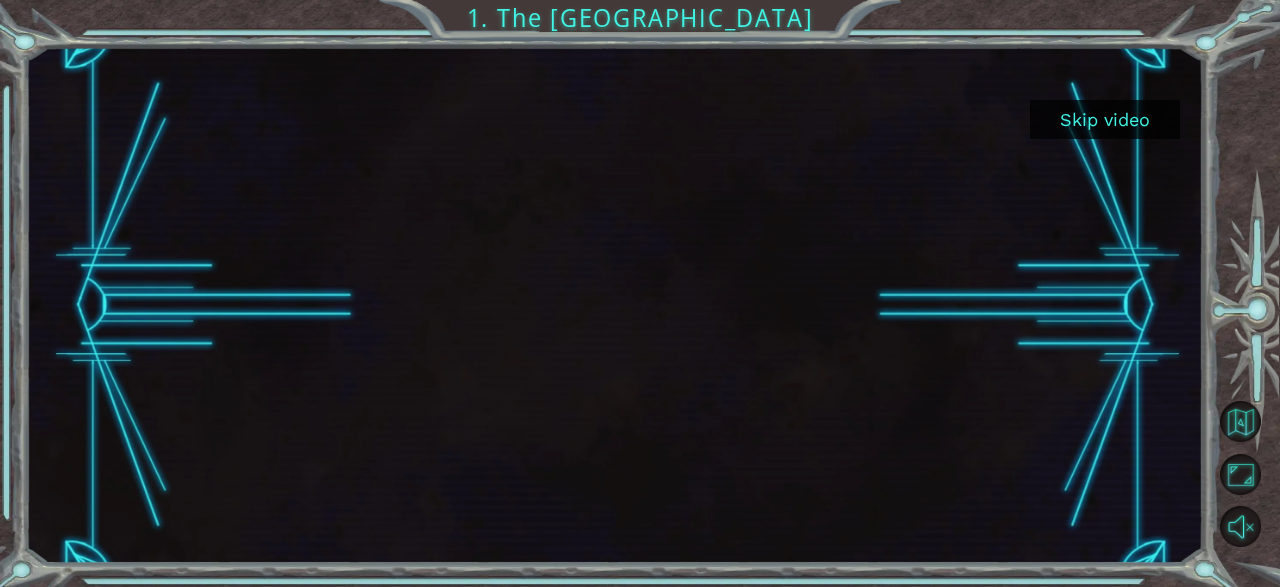 click on "Skip video" at bounding box center [1105, 119] 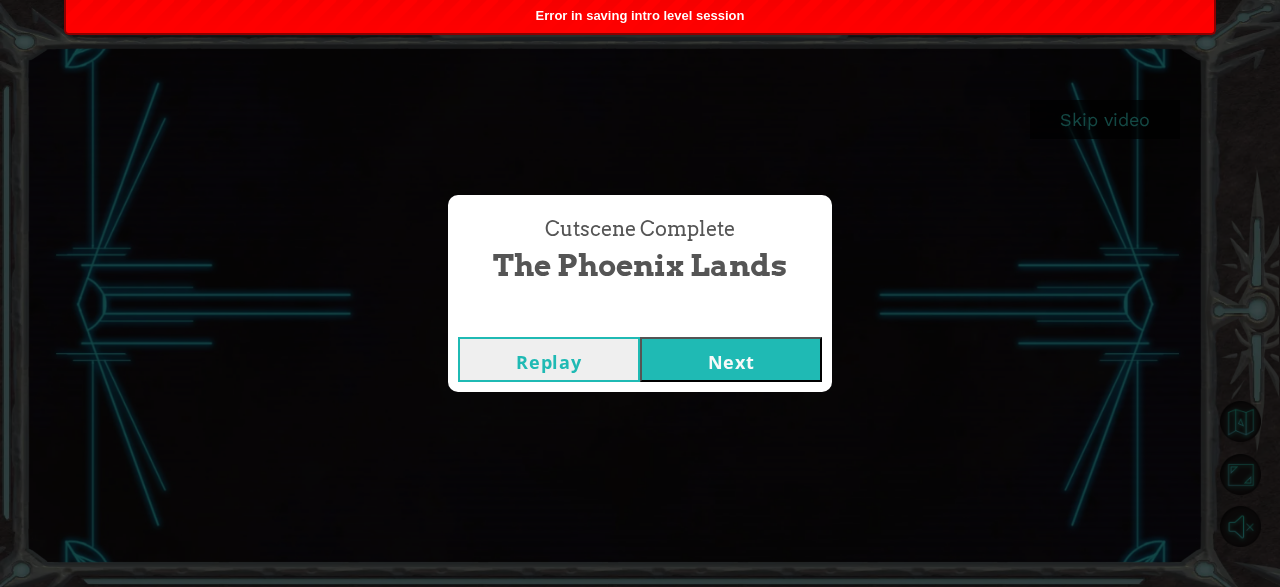 click on "Next" at bounding box center [731, 359] 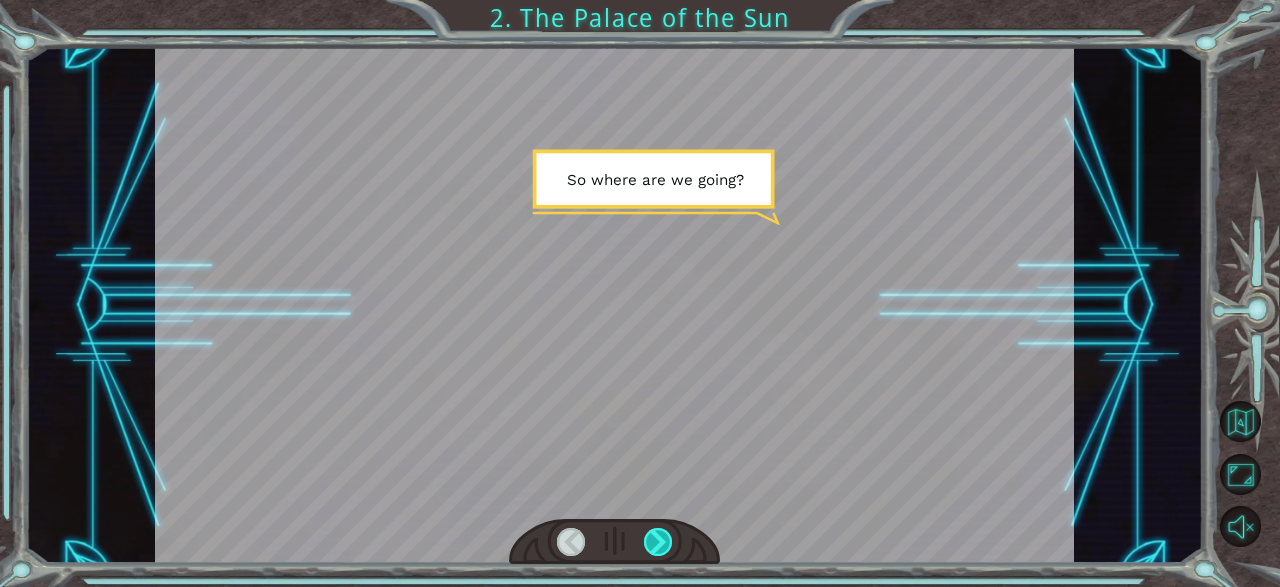 click at bounding box center [658, 542] 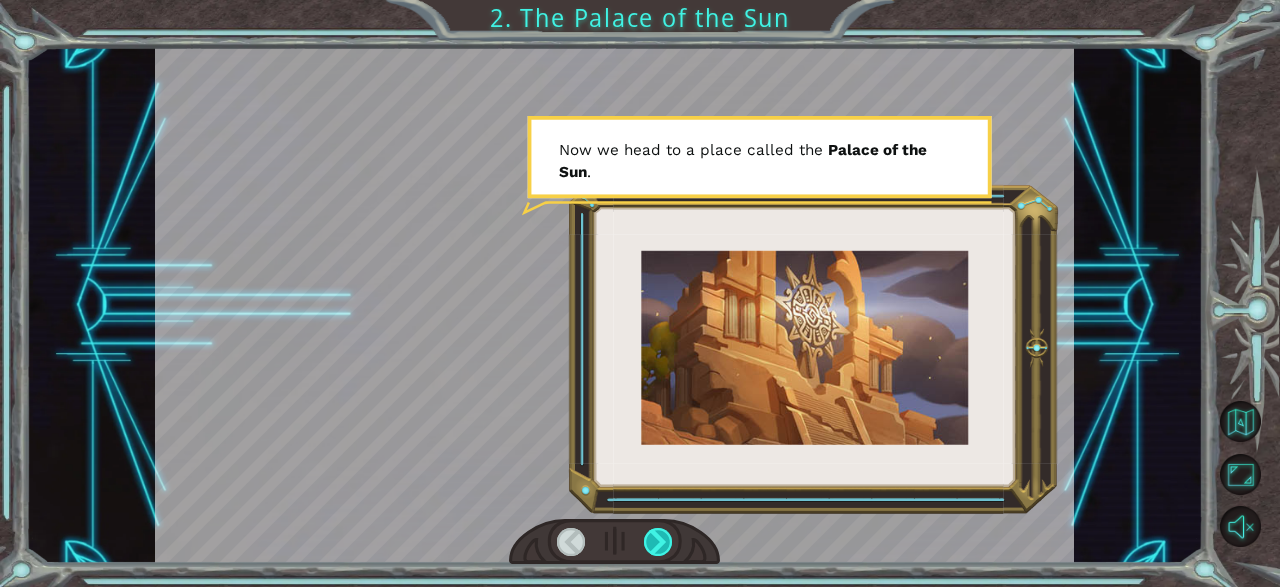 click at bounding box center [658, 542] 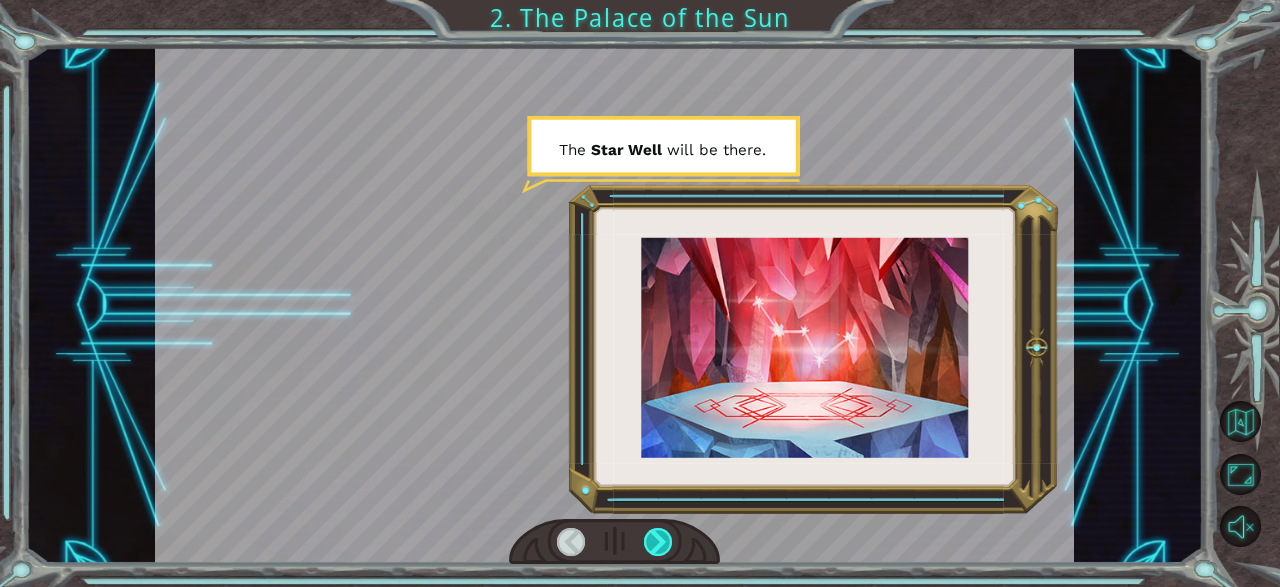 click at bounding box center [658, 542] 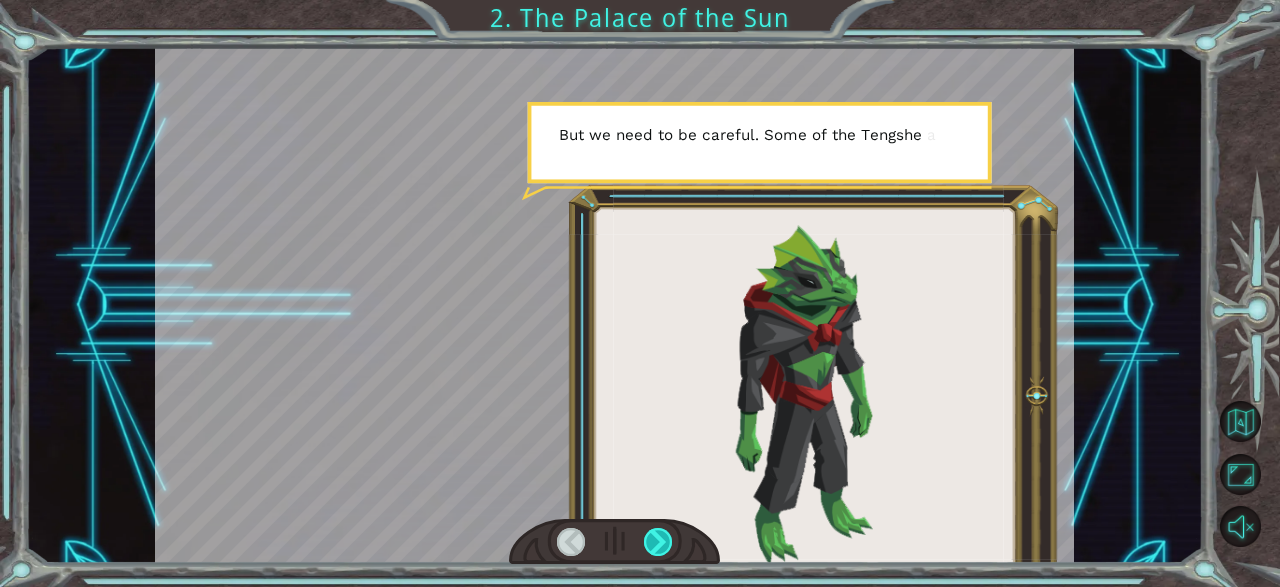 click at bounding box center [658, 542] 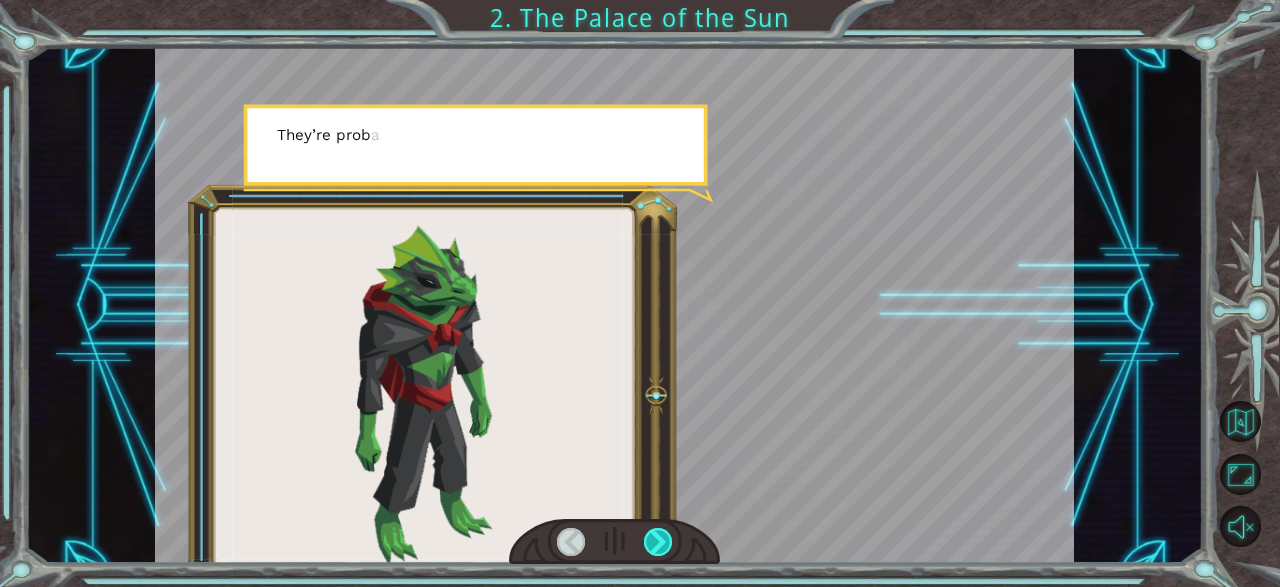 click at bounding box center (658, 542) 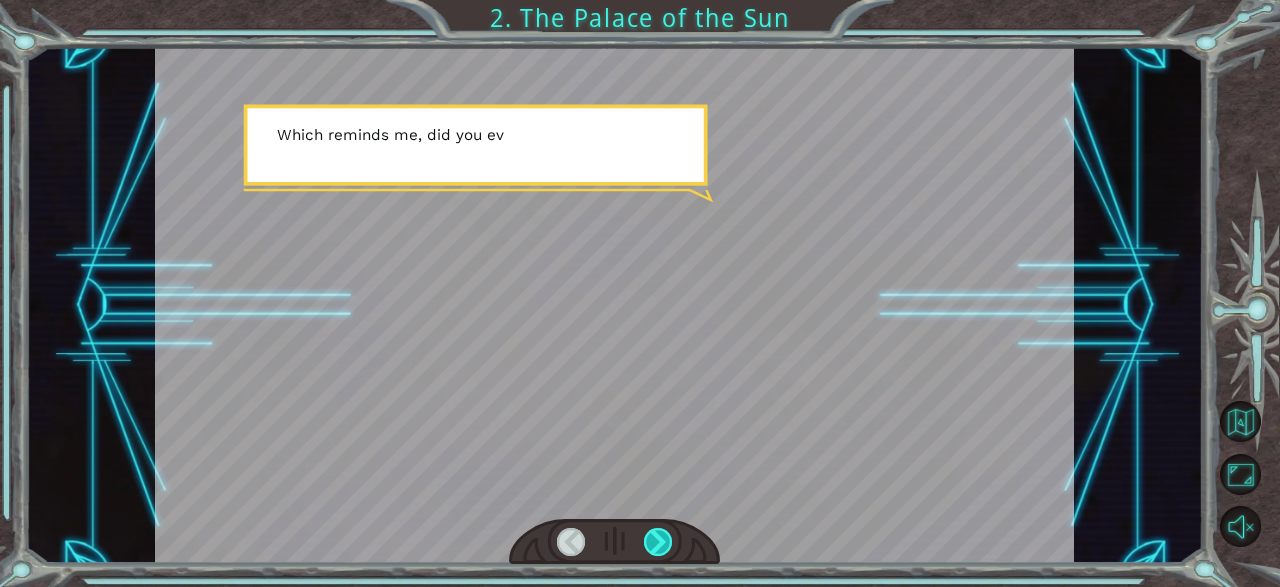click at bounding box center (658, 542) 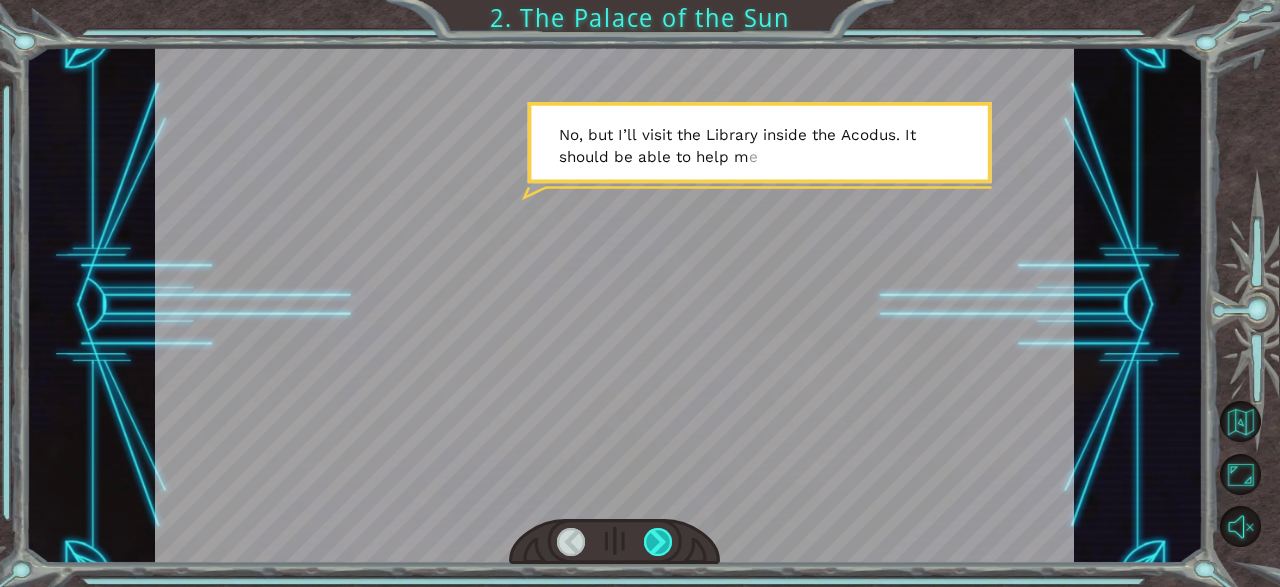 click at bounding box center [658, 542] 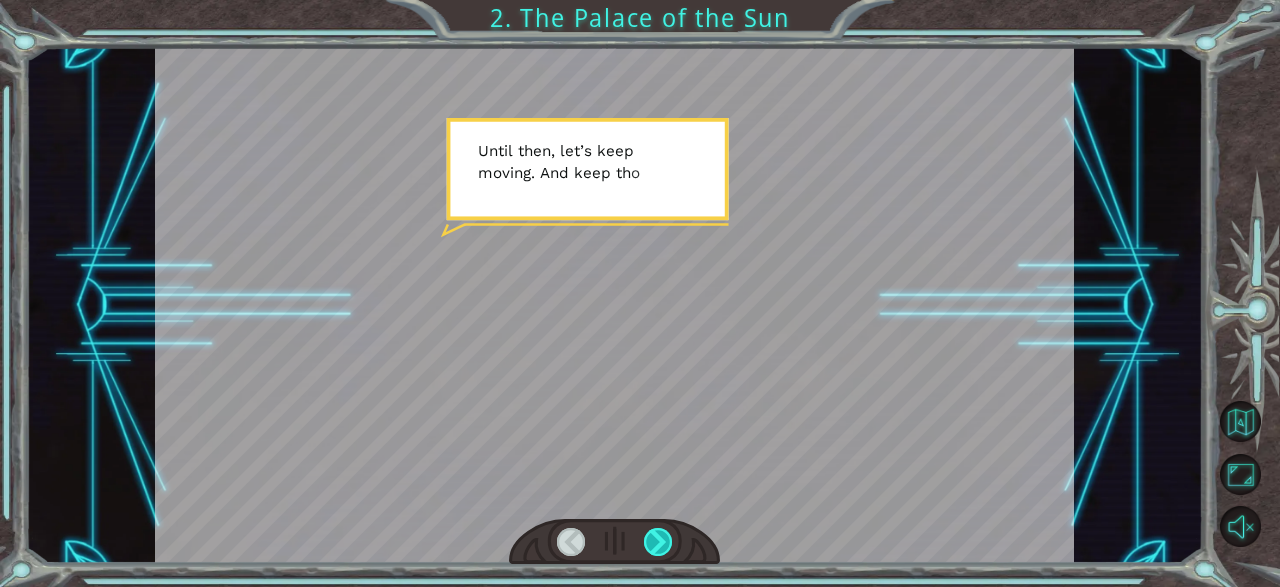 click at bounding box center (658, 542) 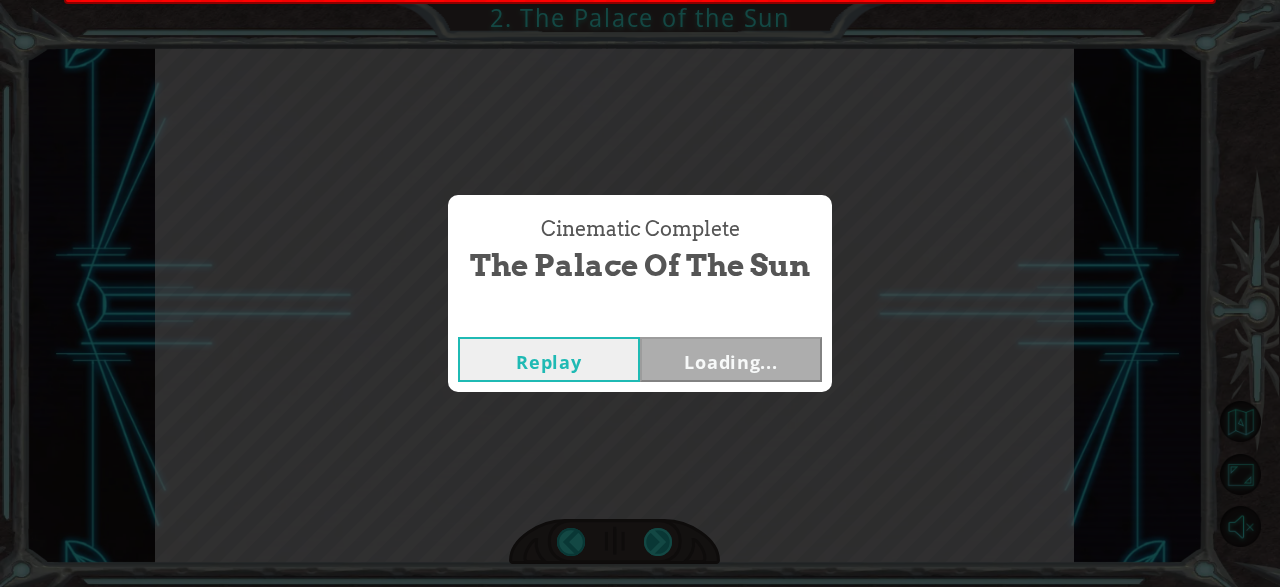 click on "Cinematic Complete     The Palace of the Sun
Replay
Loading..." at bounding box center [640, 293] 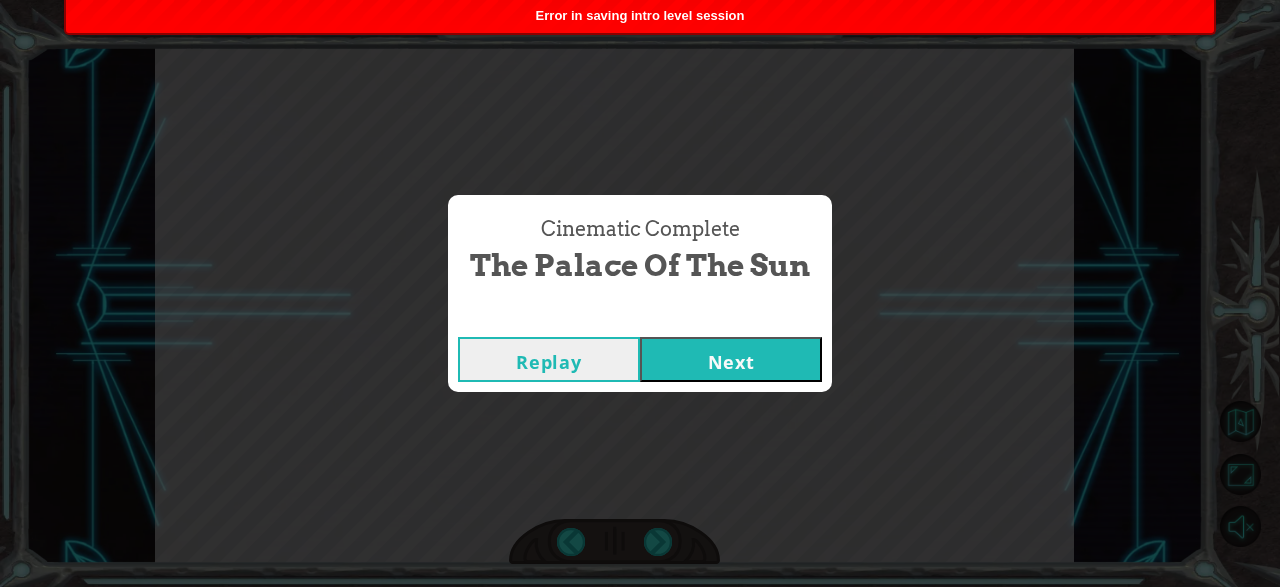 click on "Next" at bounding box center [731, 359] 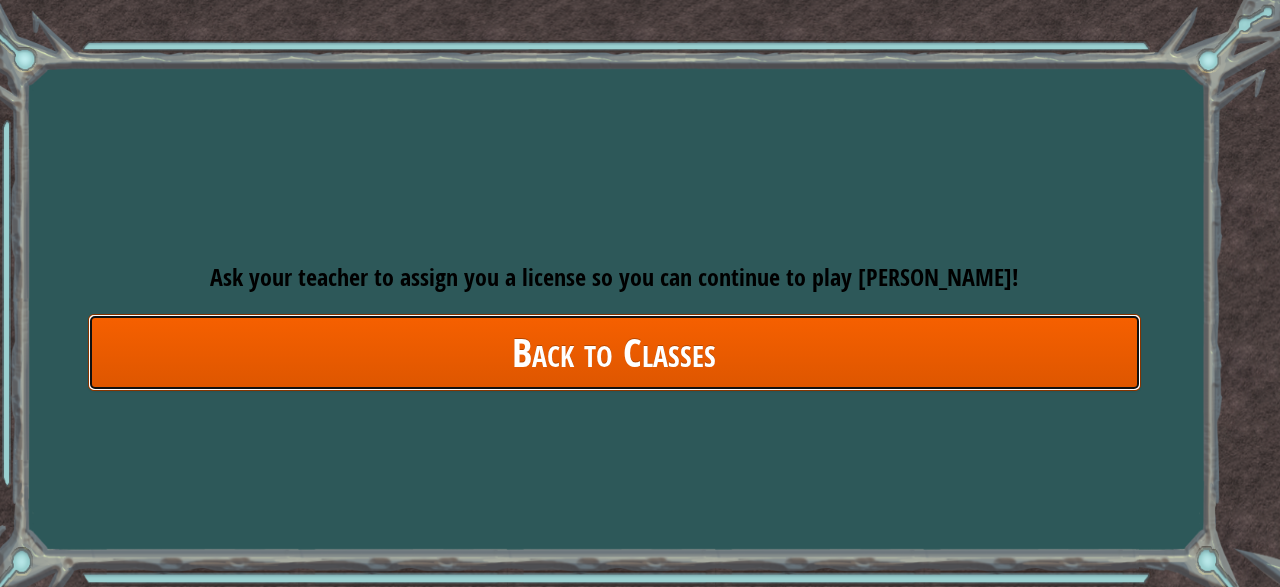 click on "Back to Classes" at bounding box center [614, 352] 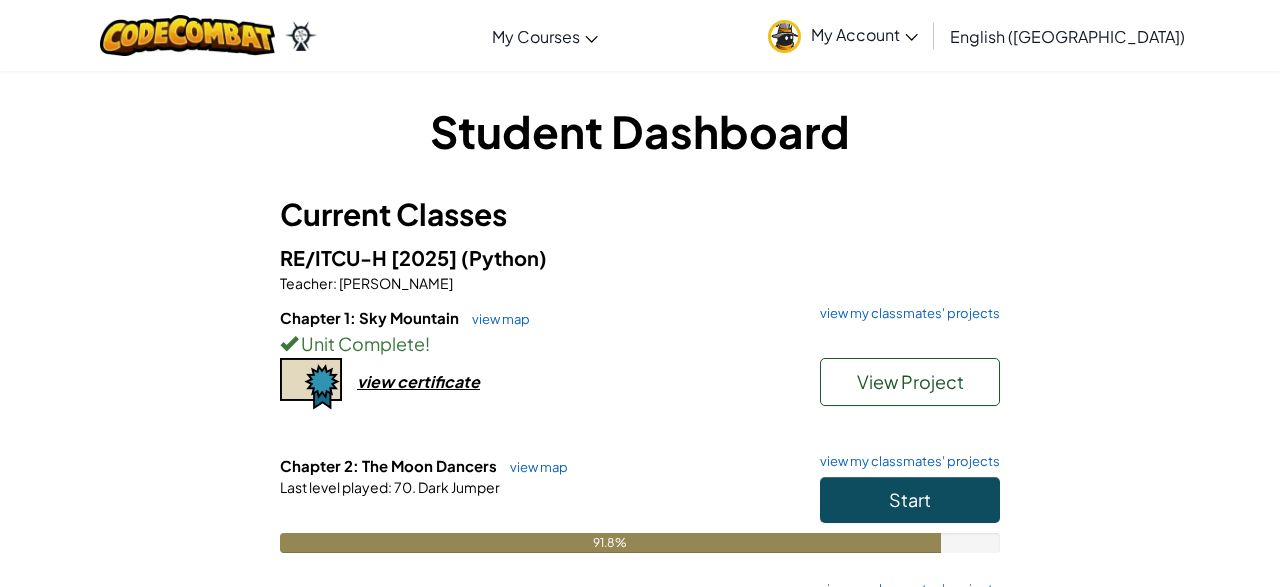 drag, startPoint x: 597, startPoint y: 273, endPoint x: 191, endPoint y: 281, distance: 406.0788 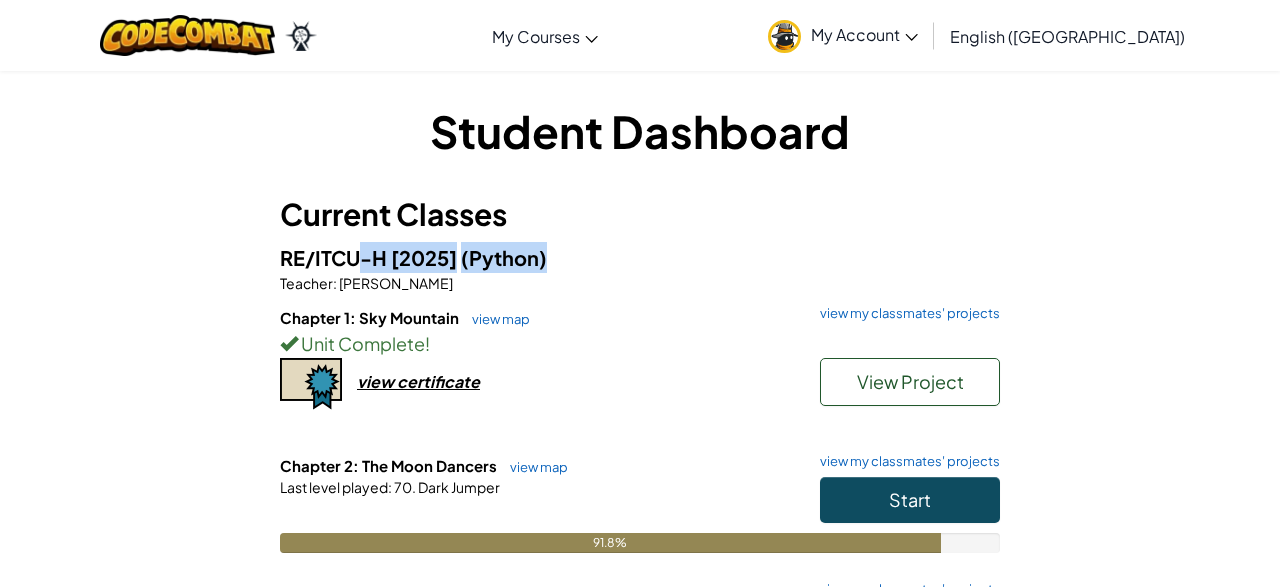 drag, startPoint x: 195, startPoint y: 281, endPoint x: 360, endPoint y: 256, distance: 166.8832 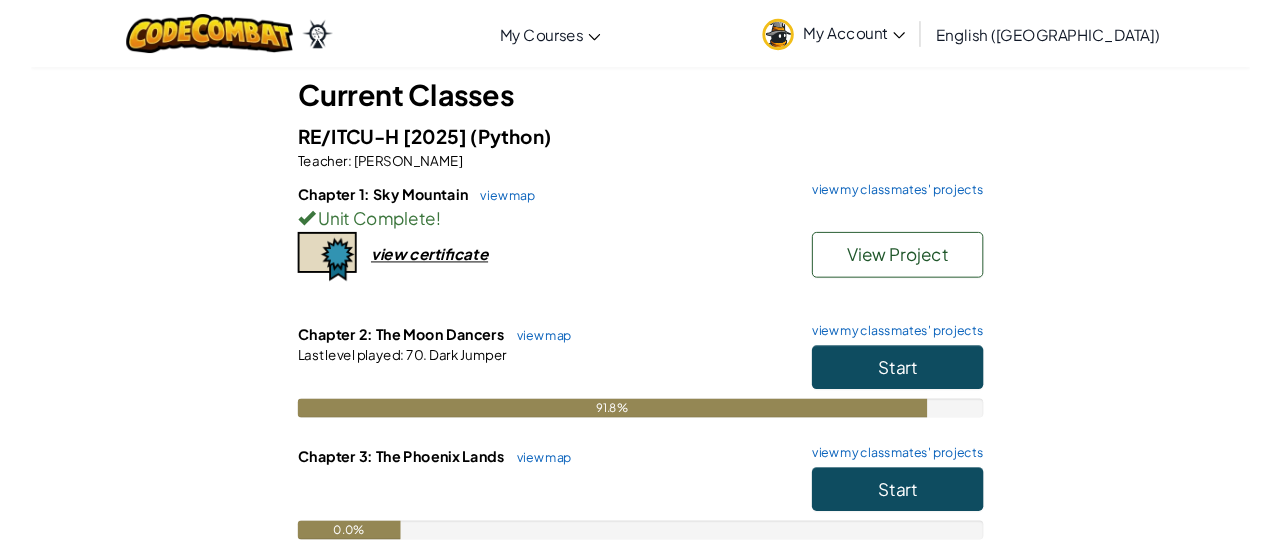scroll, scrollTop: 117, scrollLeft: 0, axis: vertical 